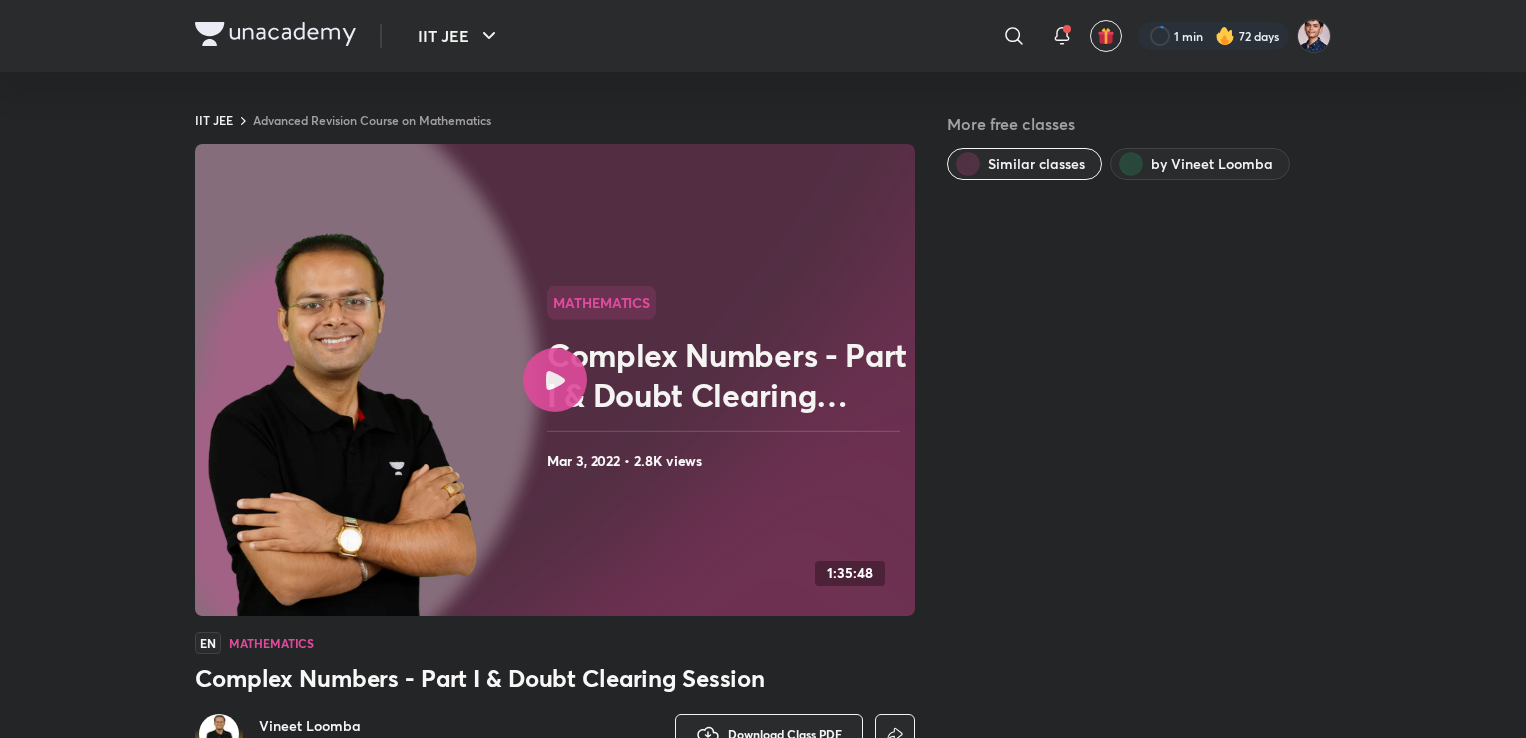 scroll, scrollTop: 0, scrollLeft: 0, axis: both 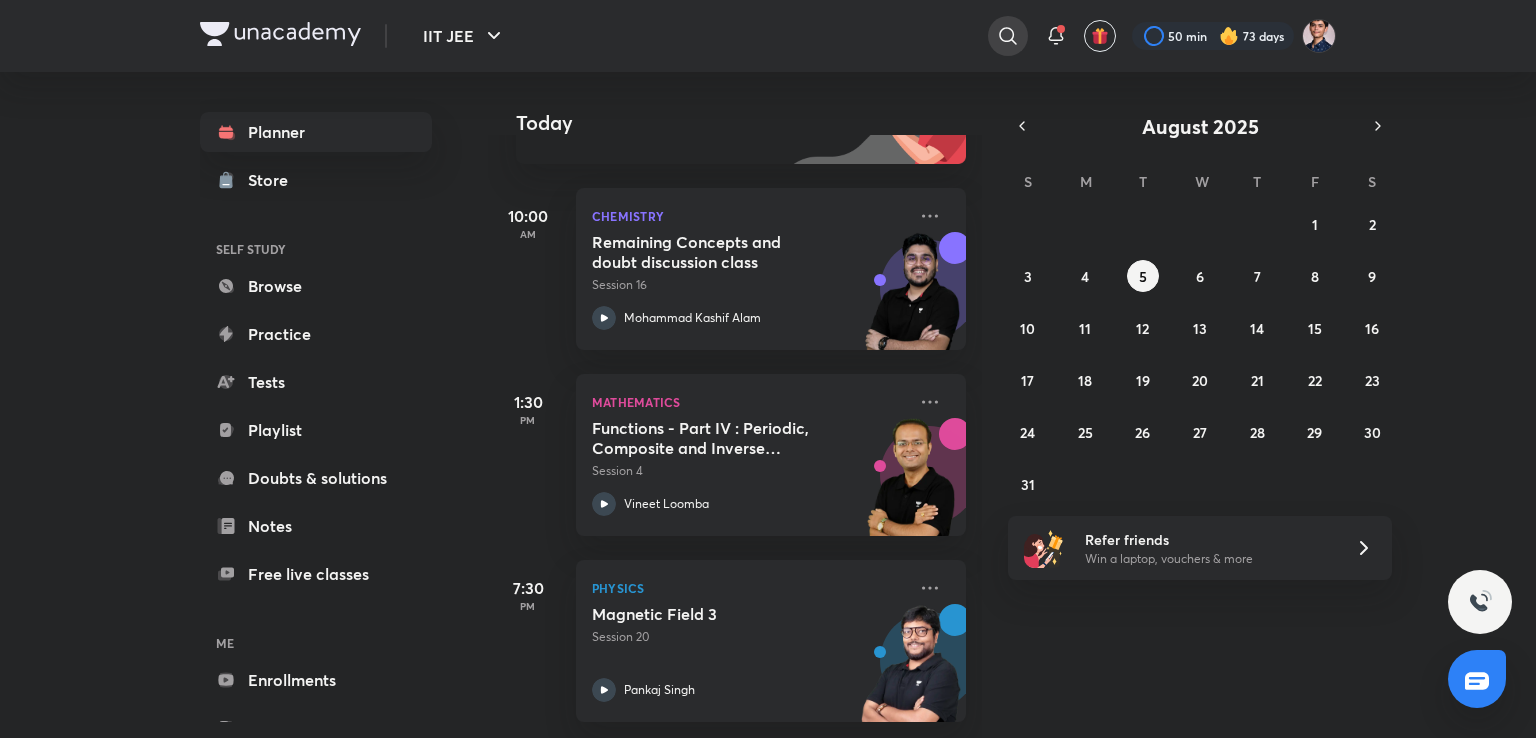 click 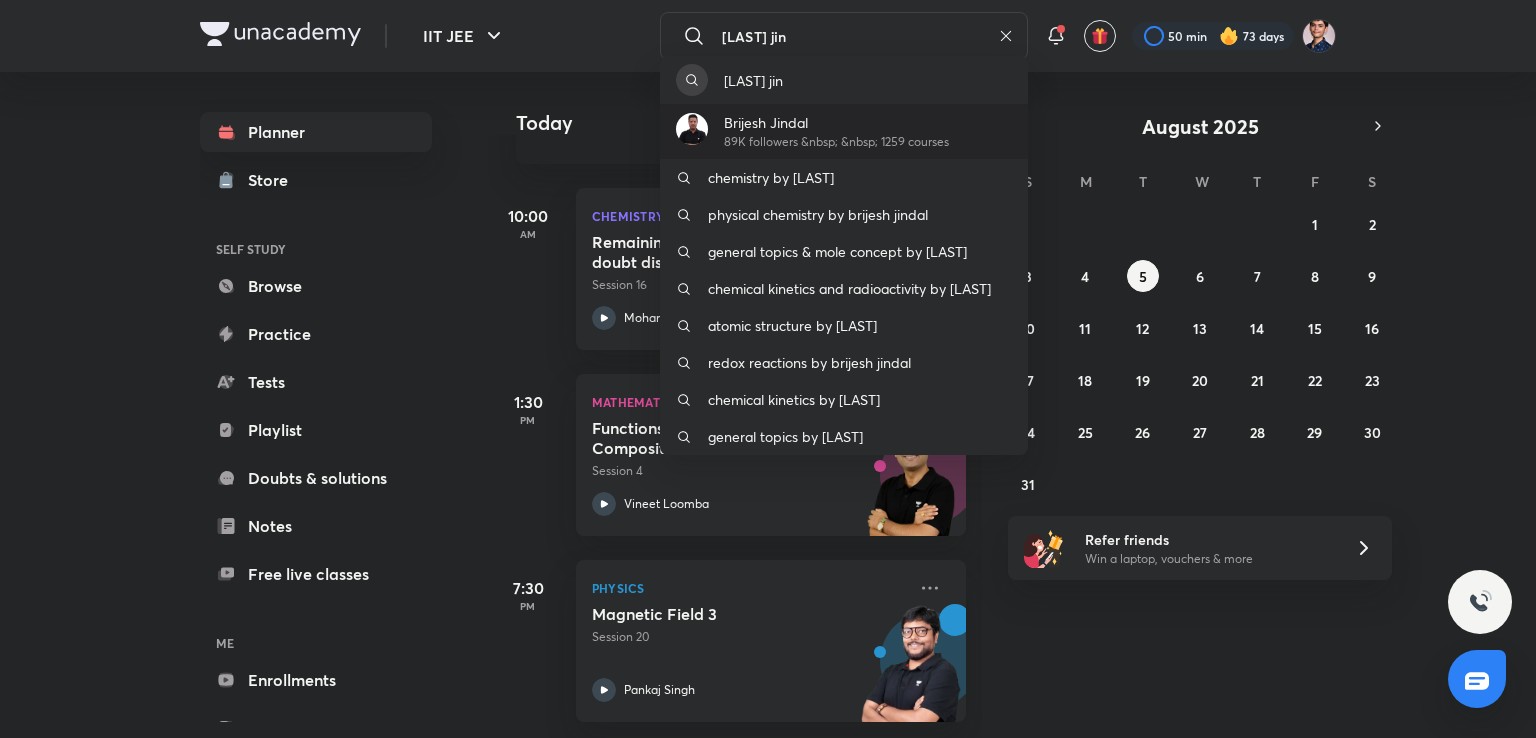 type on "brijesh jin" 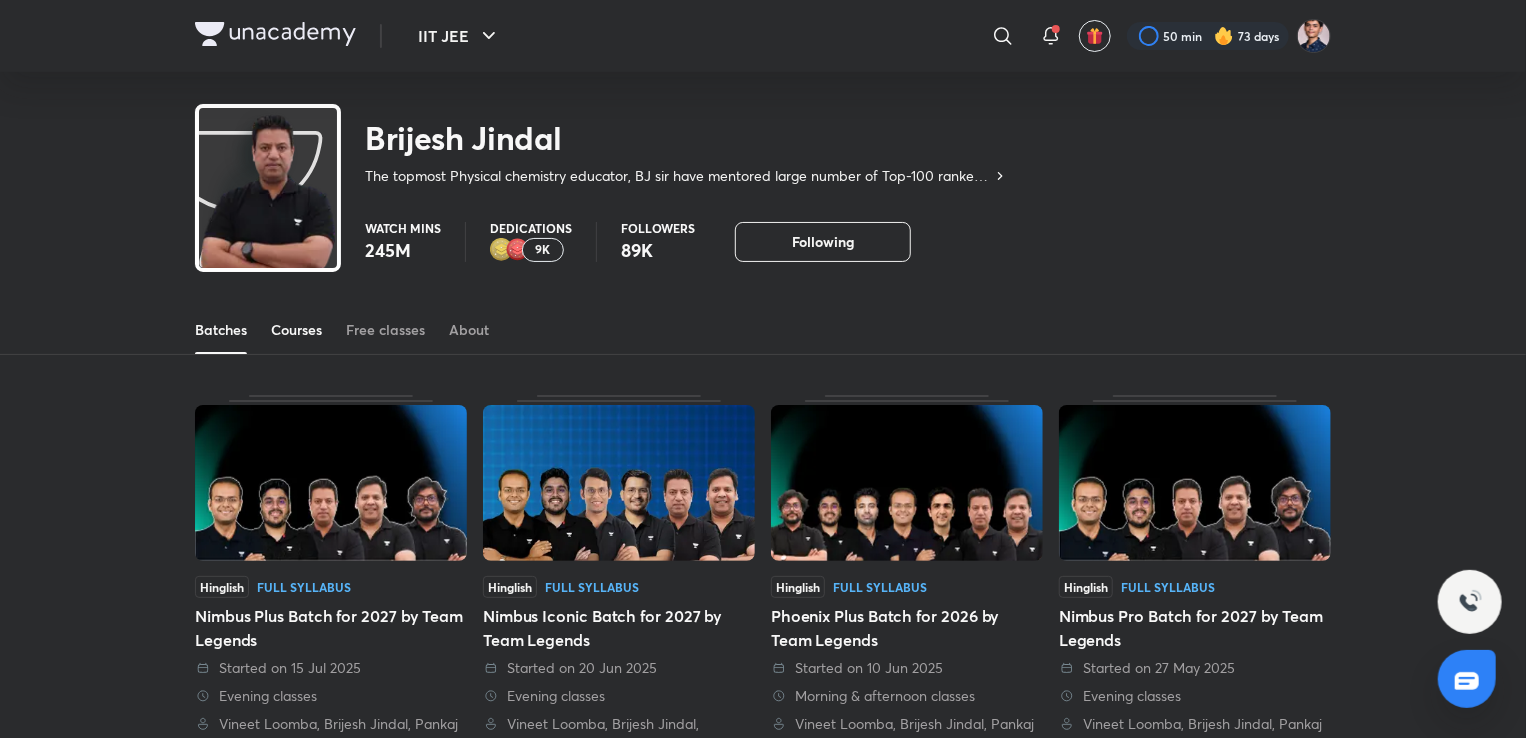 click on "Courses" at bounding box center [296, 330] 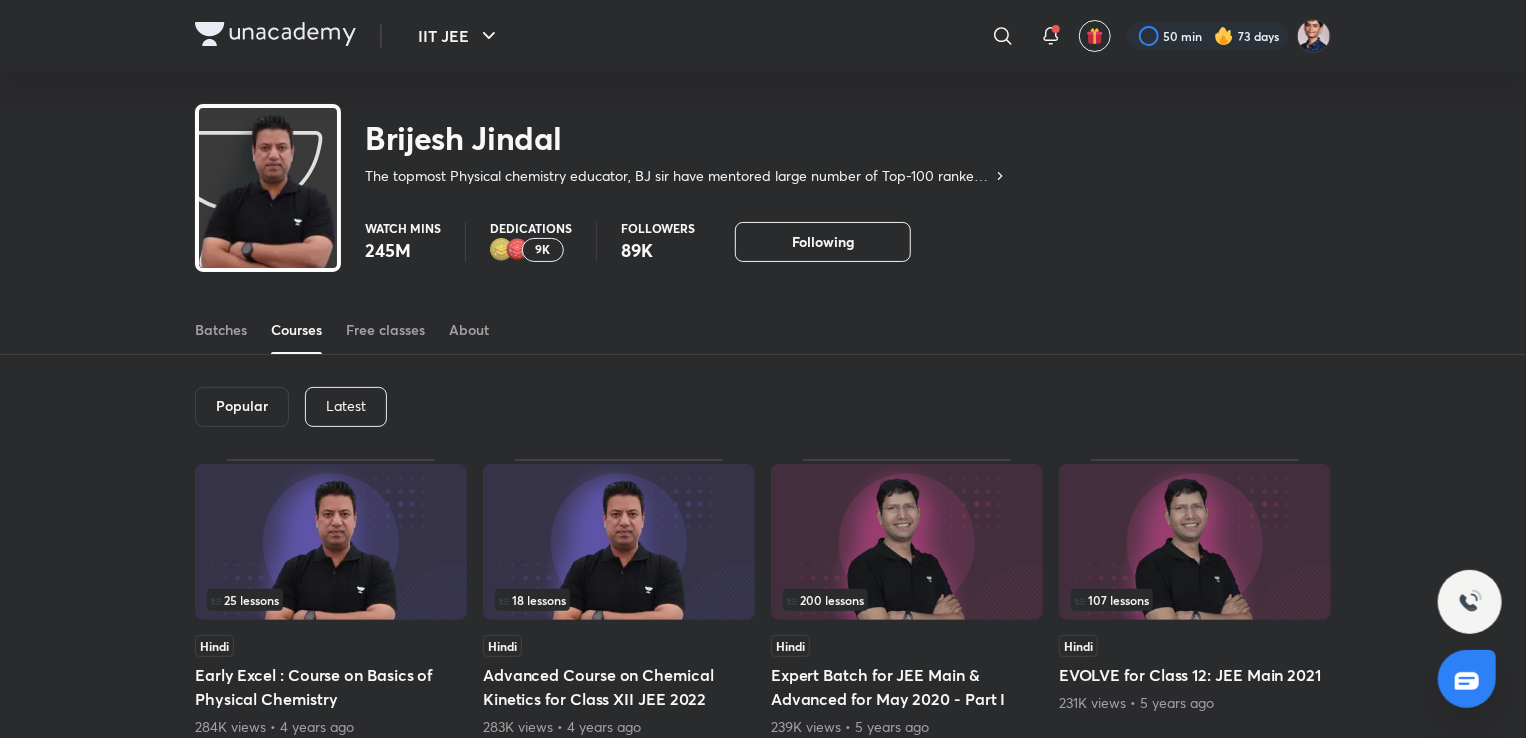 click on "Latest" at bounding box center (346, 407) 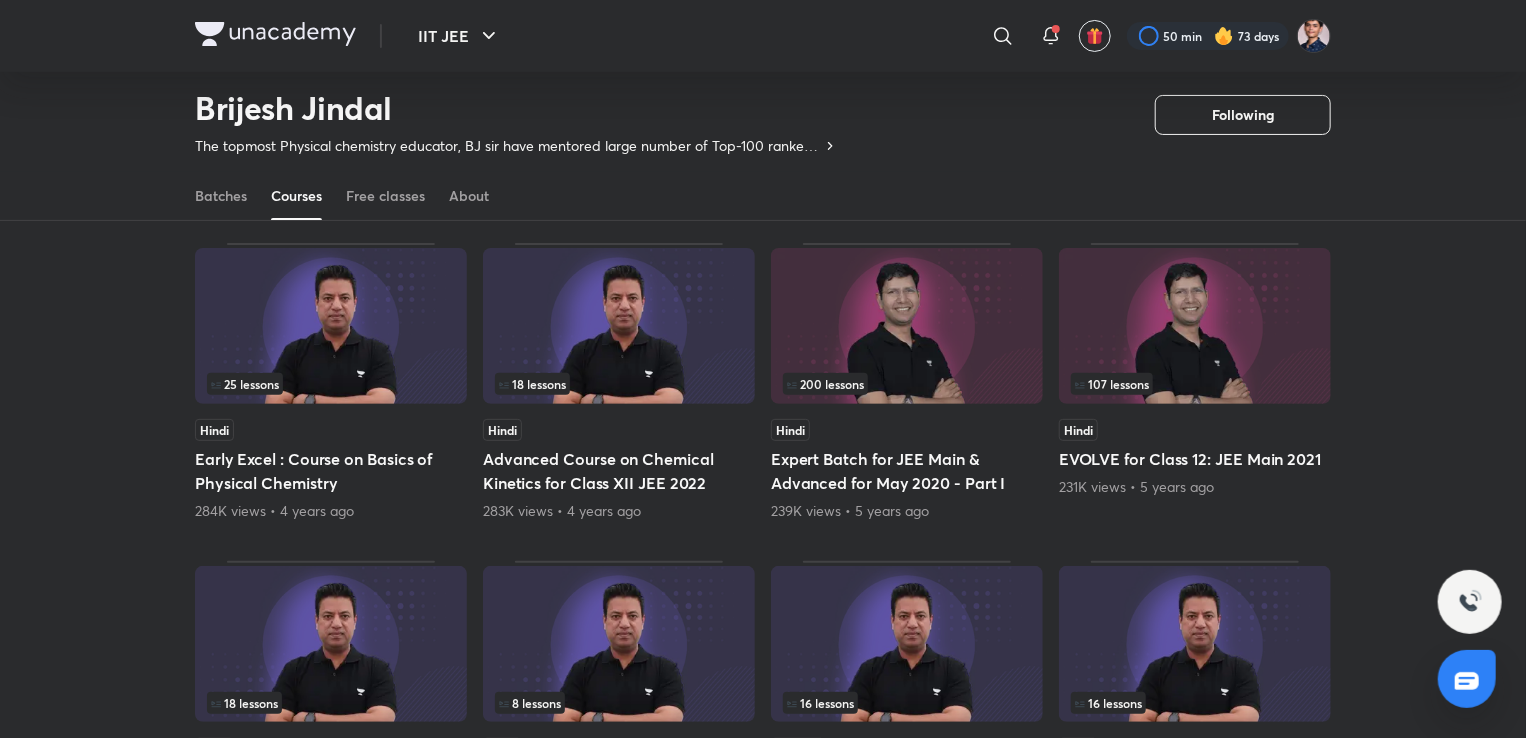 scroll, scrollTop: 200, scrollLeft: 0, axis: vertical 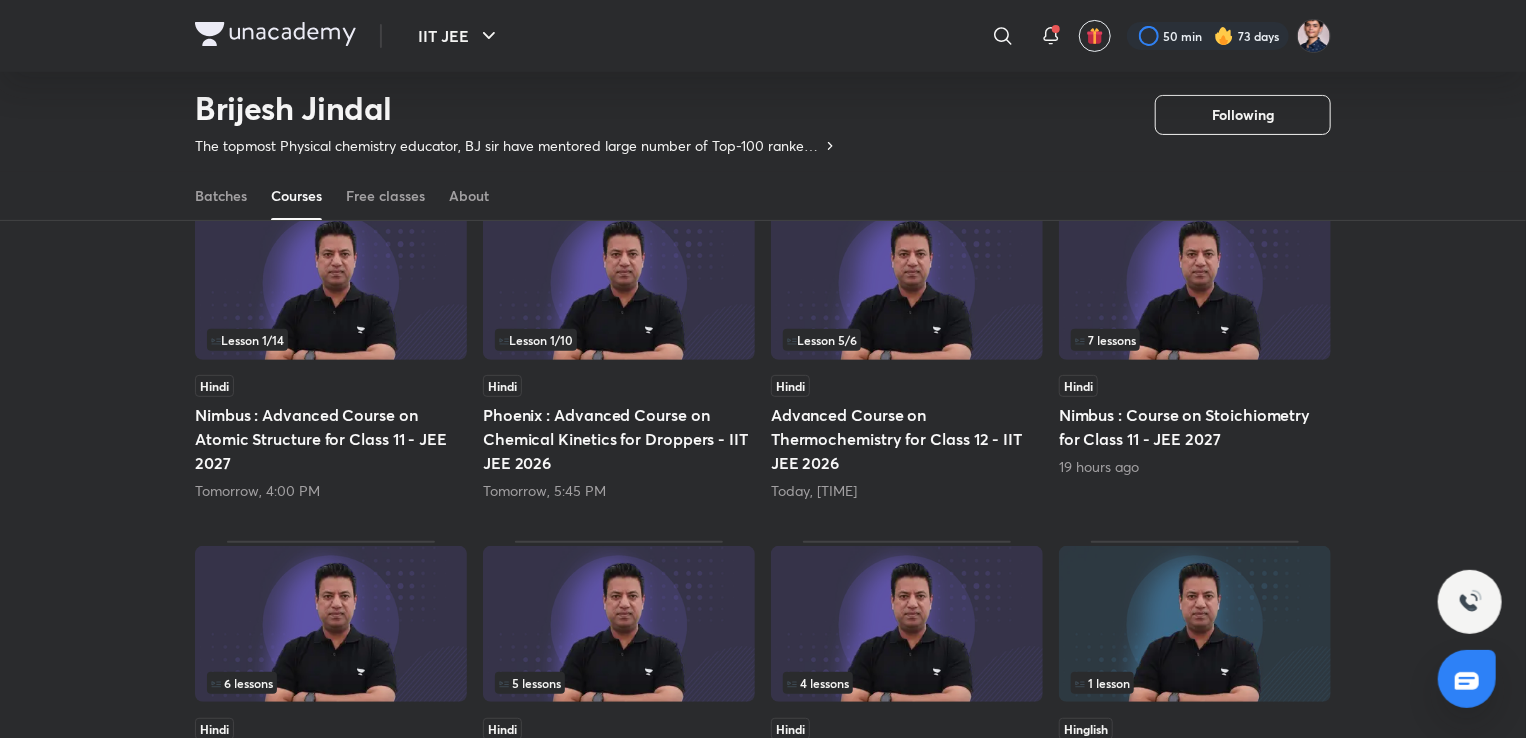 click at bounding box center (619, 282) 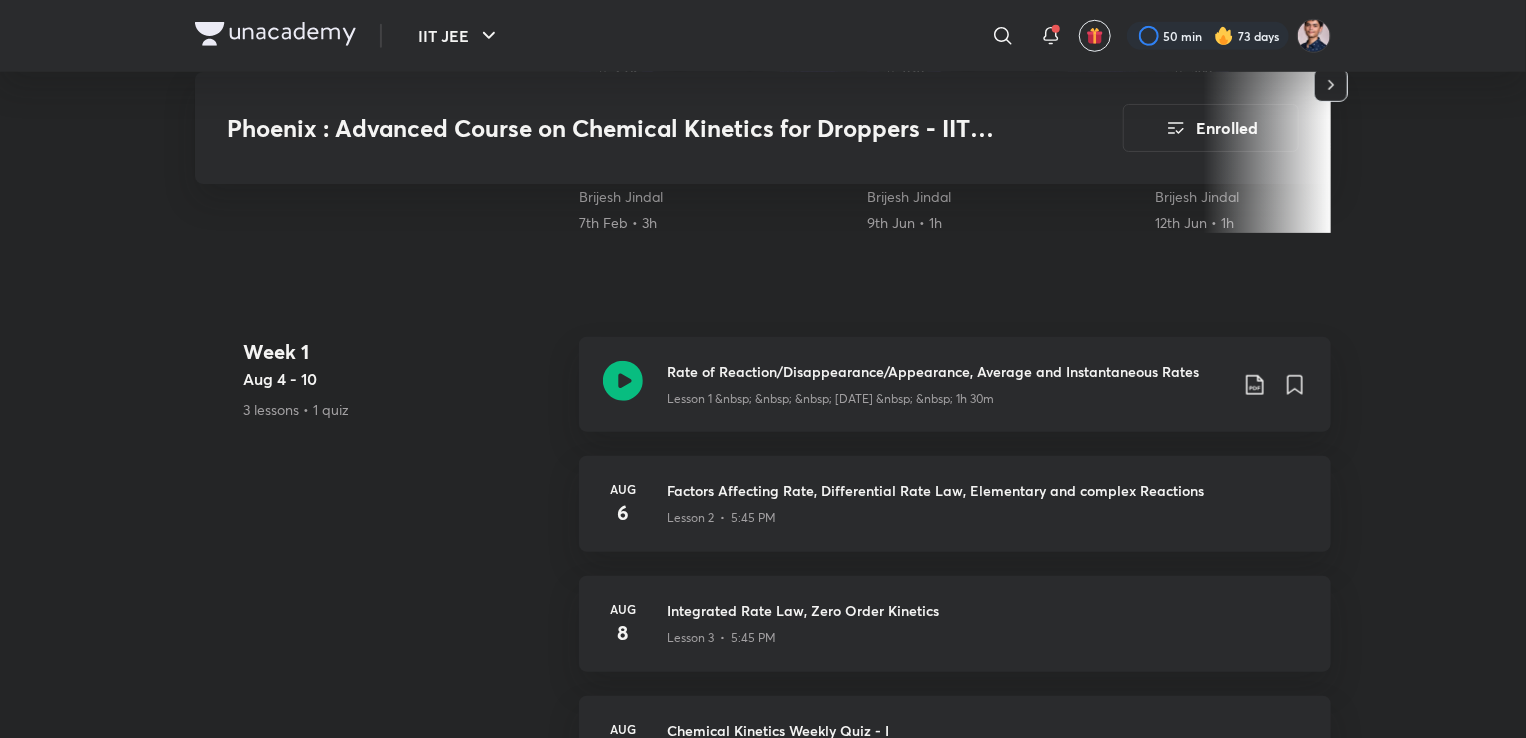 scroll, scrollTop: 726, scrollLeft: 0, axis: vertical 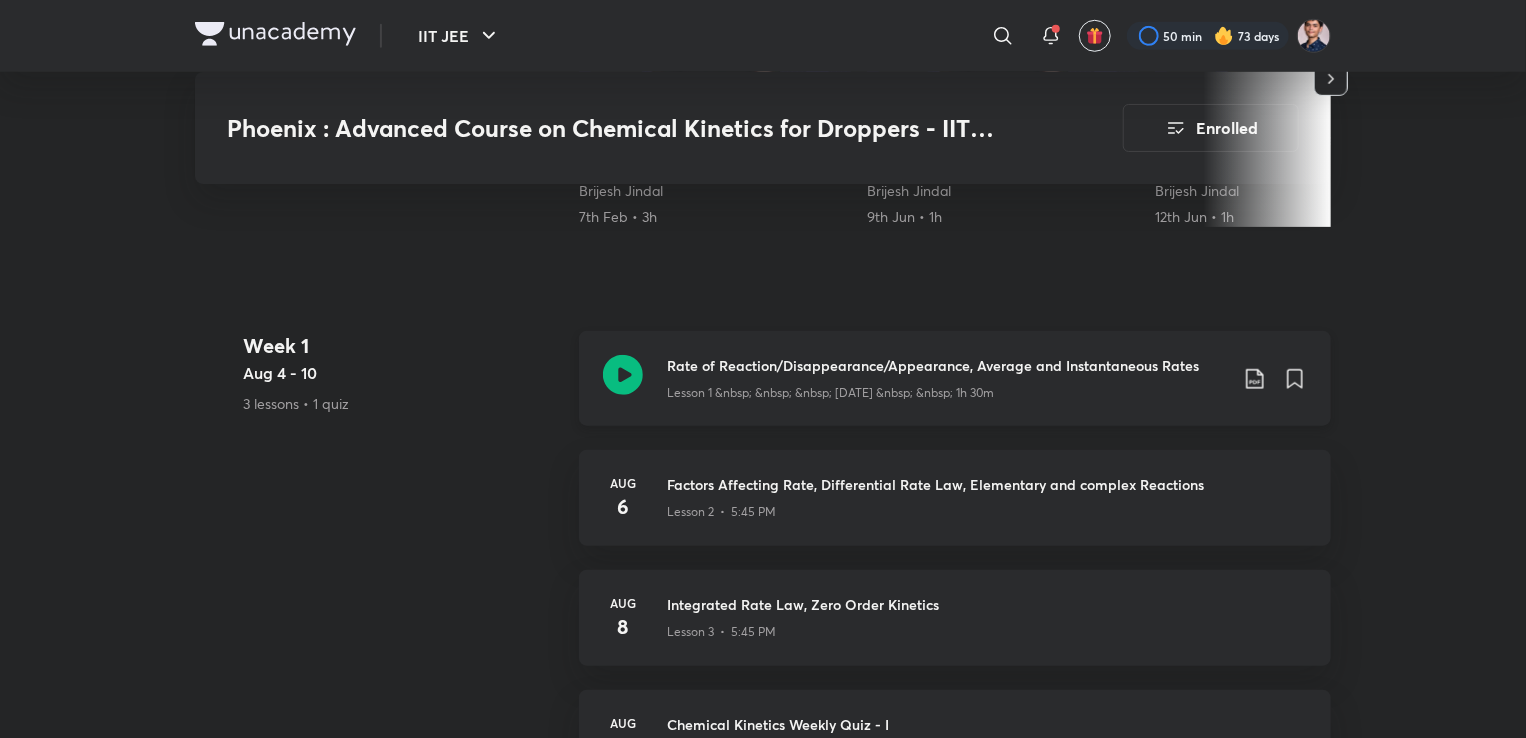 click 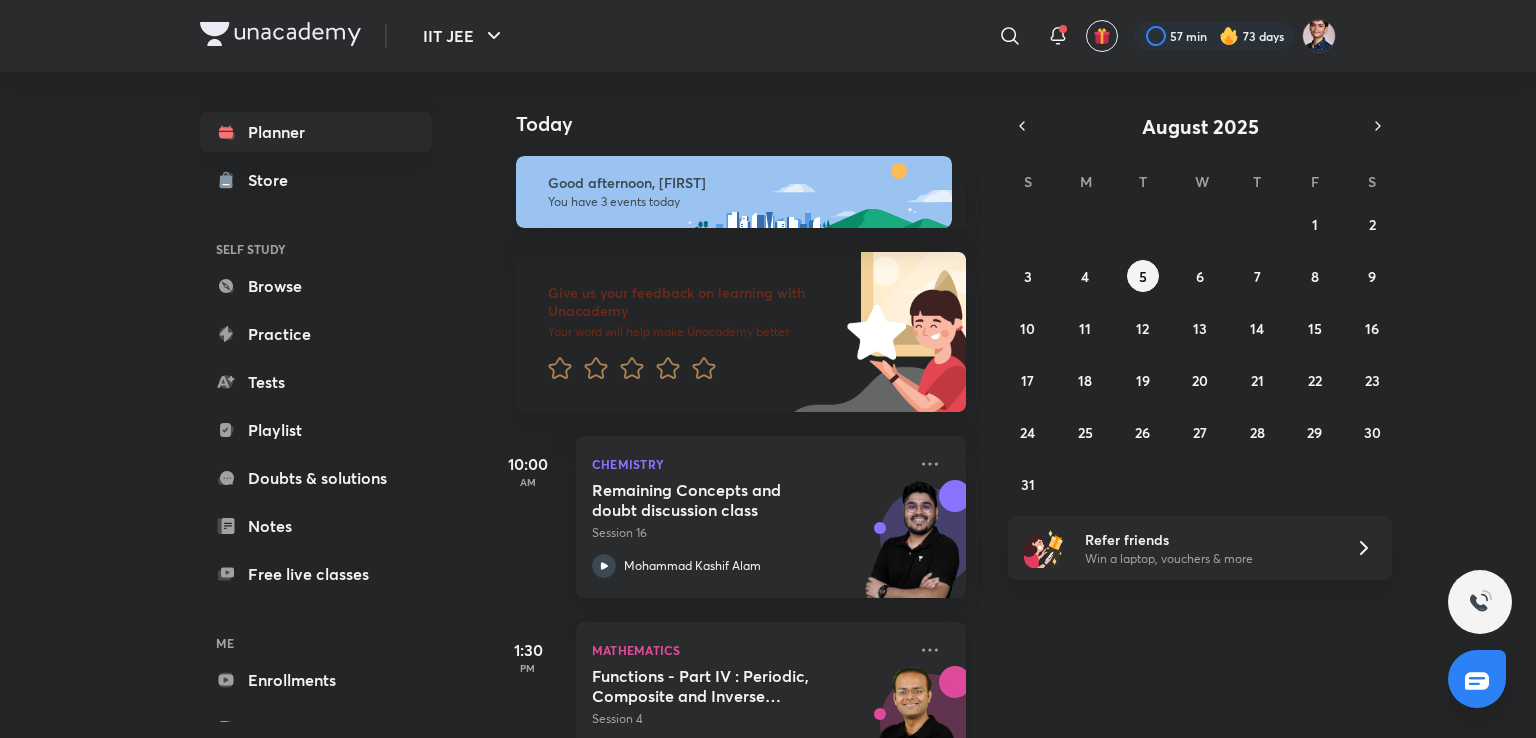scroll, scrollTop: 0, scrollLeft: 0, axis: both 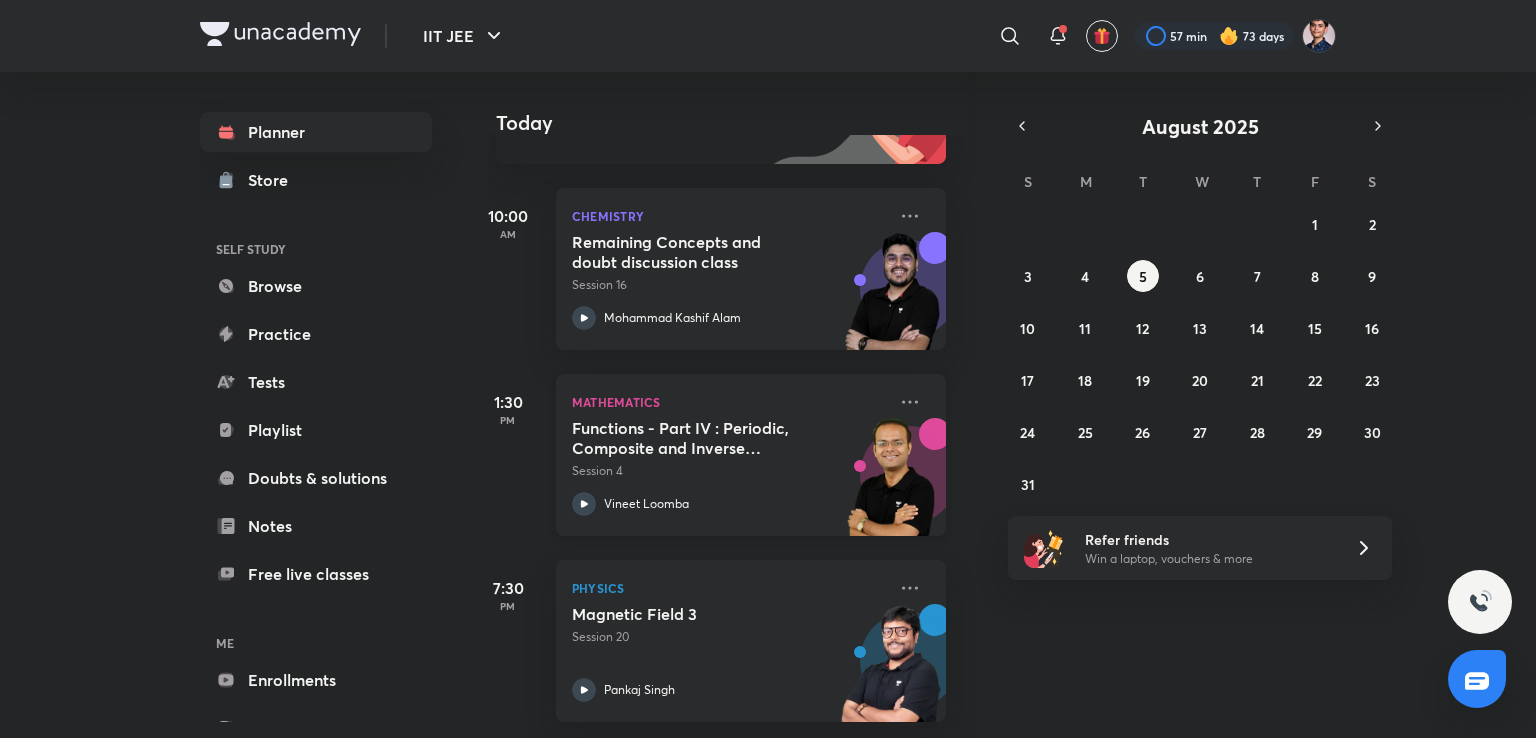 click on "Vineet Loomba" at bounding box center (729, 504) 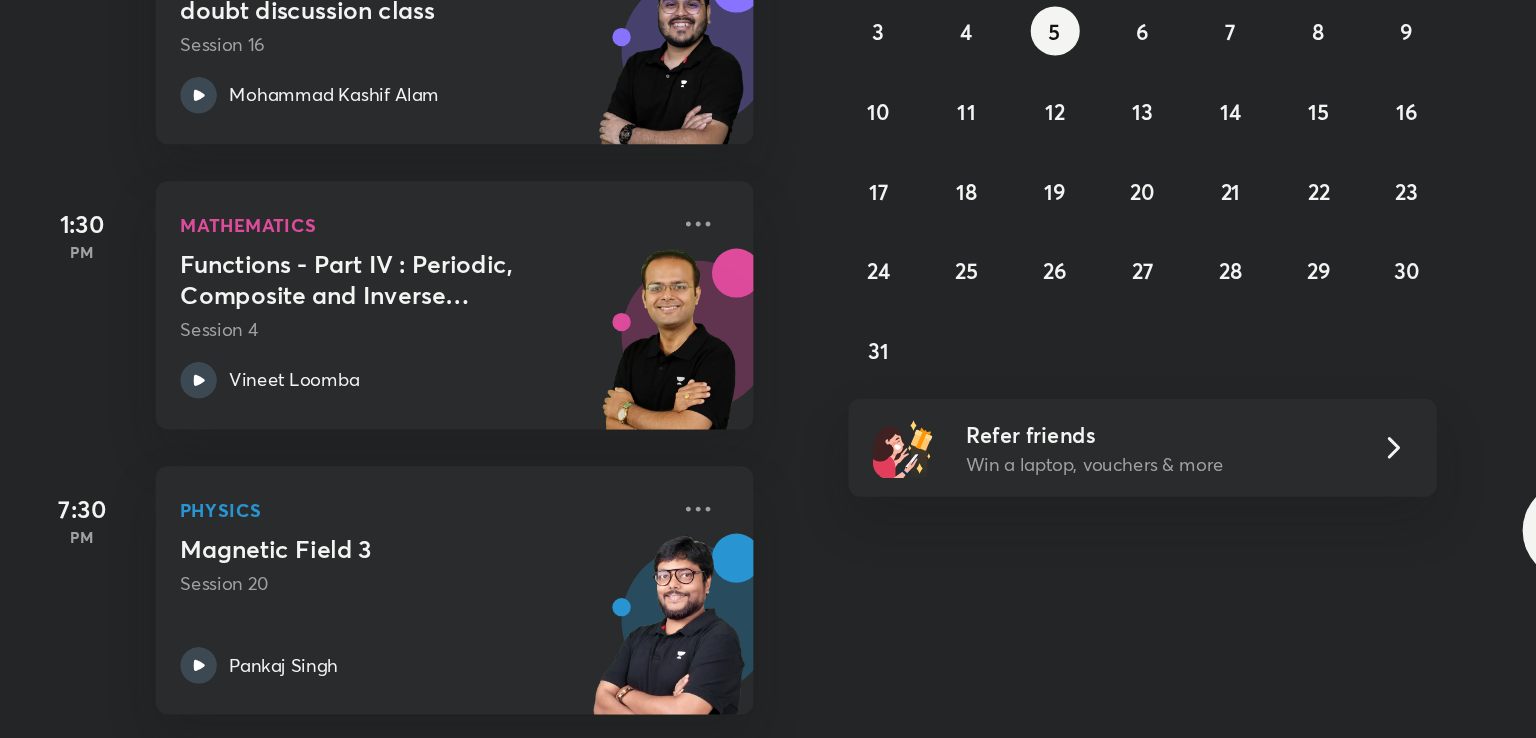 scroll, scrollTop: 0, scrollLeft: 0, axis: both 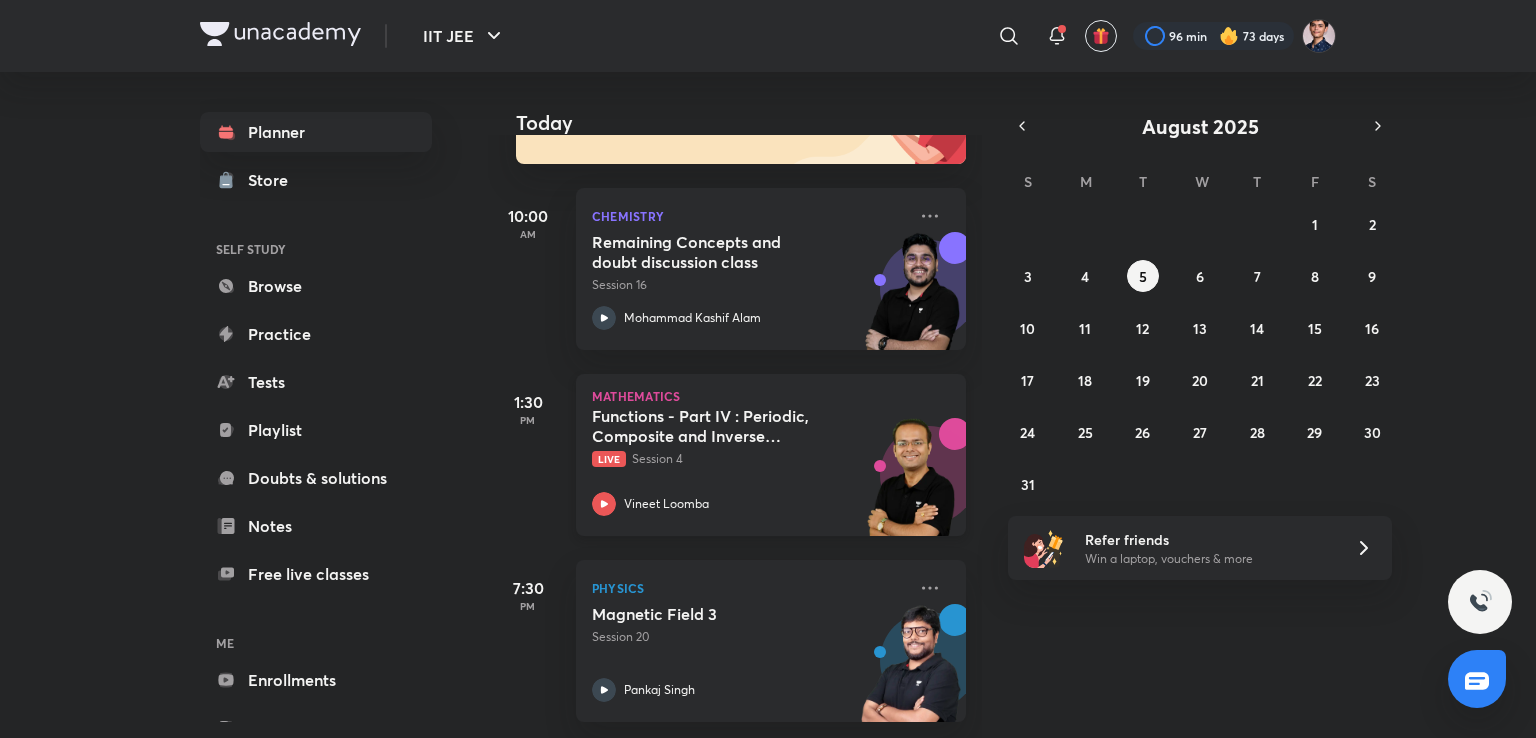 click on "Functions - Part IV : Periodic, Composite and Inverse Functions Live Session 4 Vineet Loomba" at bounding box center [749, 461] 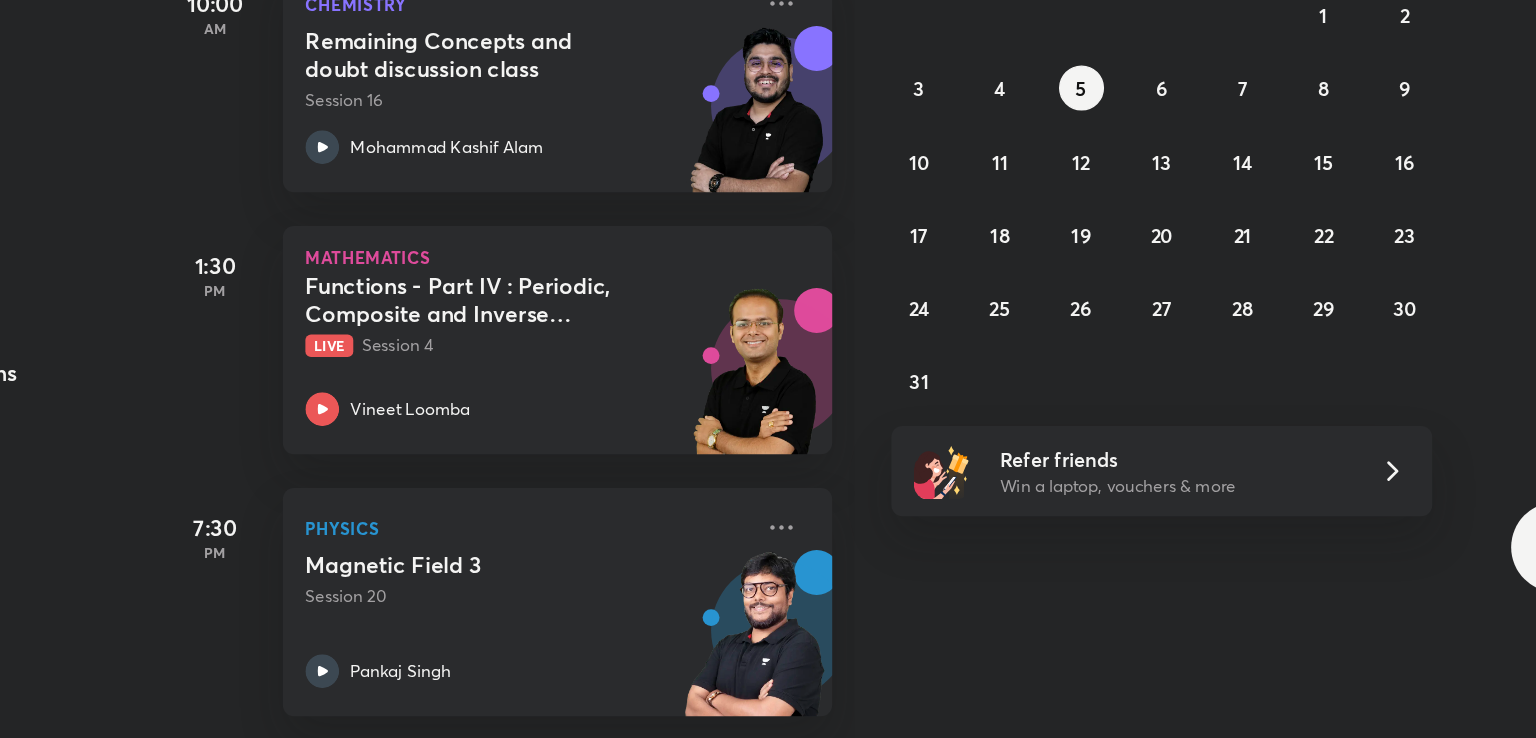 scroll, scrollTop: 0, scrollLeft: 0, axis: both 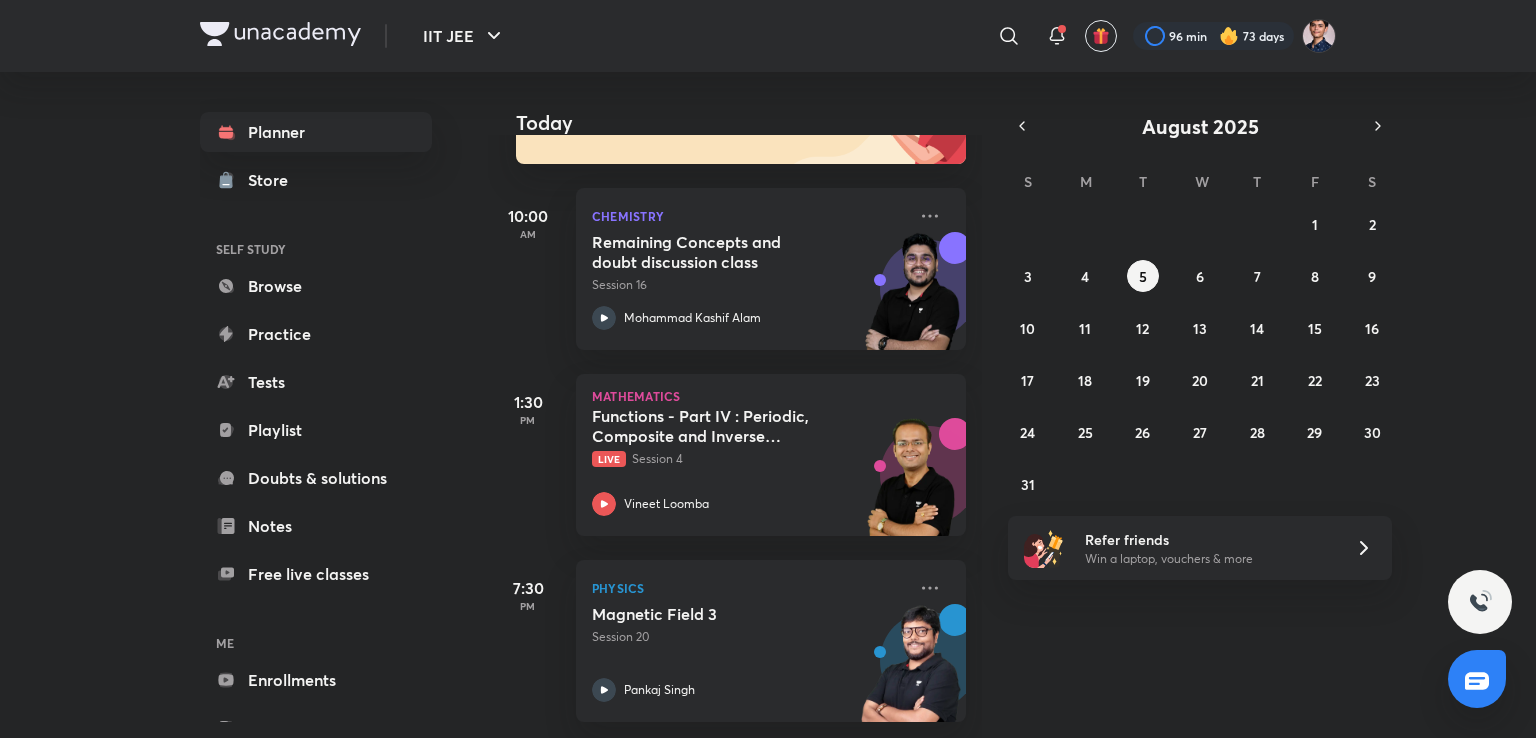click on "IIT JEE ​ 96 min 73 days Planner Store SELF STUDY Browse Practice Tests Playlist Doubts & solutions Notes Free live classes ME Enrollments Saved Today Today Good afternoon, [NAME] You have 3 events today Give us your feedback on learning with Unacademy Your word will help make Unacademy better 10:00 AM Chemistry Remaining Concepts and doubt discussion class Session 16 [NAME] [LAST] 1:30 PM Mathematics Functions - Part IV : Periodic, Composite and Inverse Functions Live Session 4 [NAME] [LAST] 7:30 PM Physics Magnetic Field 3 Session 20 [NAME] [LAST] August 2025 S M T W T F S 27 28 29 30 31 1 2 3 4 5 6 7 8 9 10 11 12 13 14 15 16 17 18 19 20 21 22 23 24 25 26 27 28 29 30 31 1 2 3 4 5 6 Refer friends Win a laptop, vouchers & more" at bounding box center (768, 369) 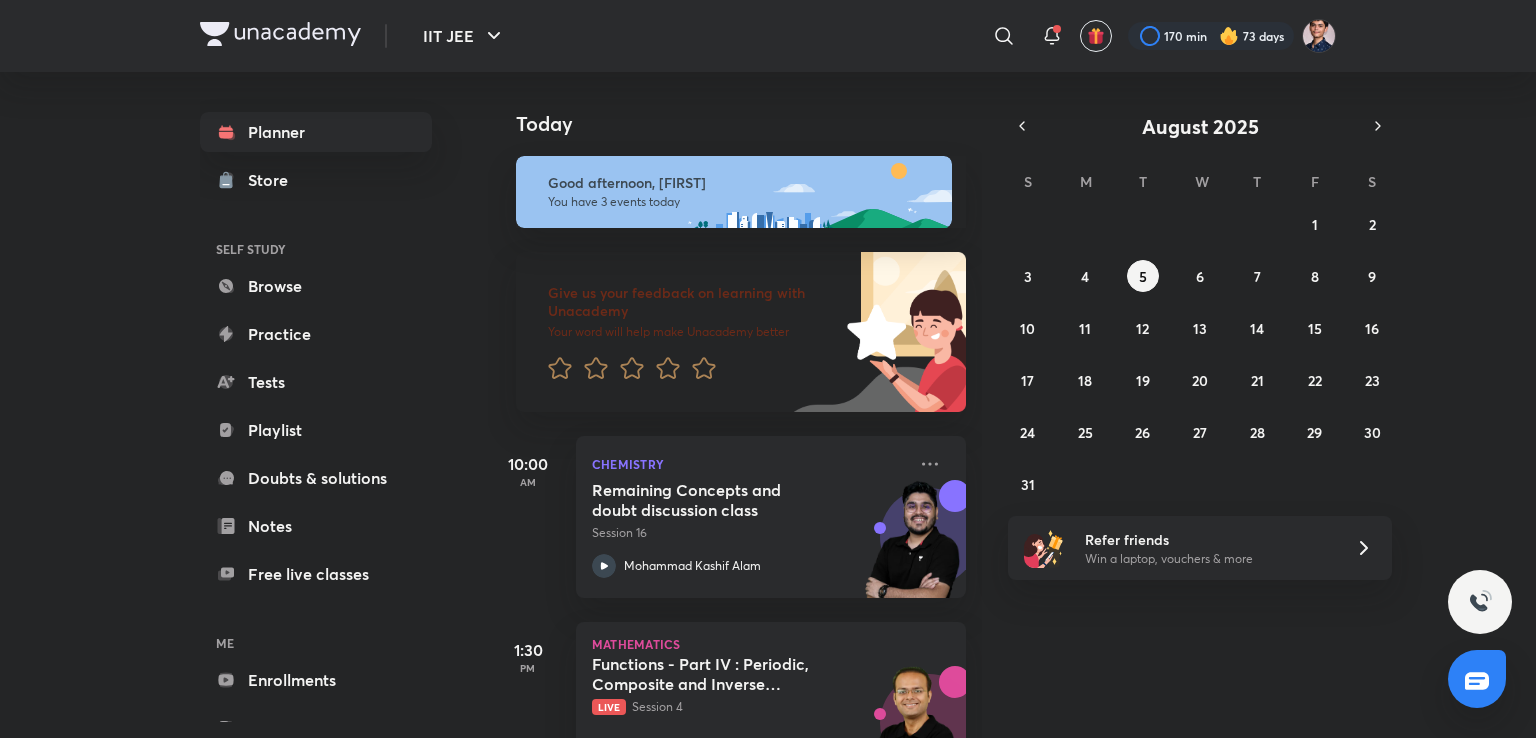 scroll, scrollTop: 0, scrollLeft: 0, axis: both 